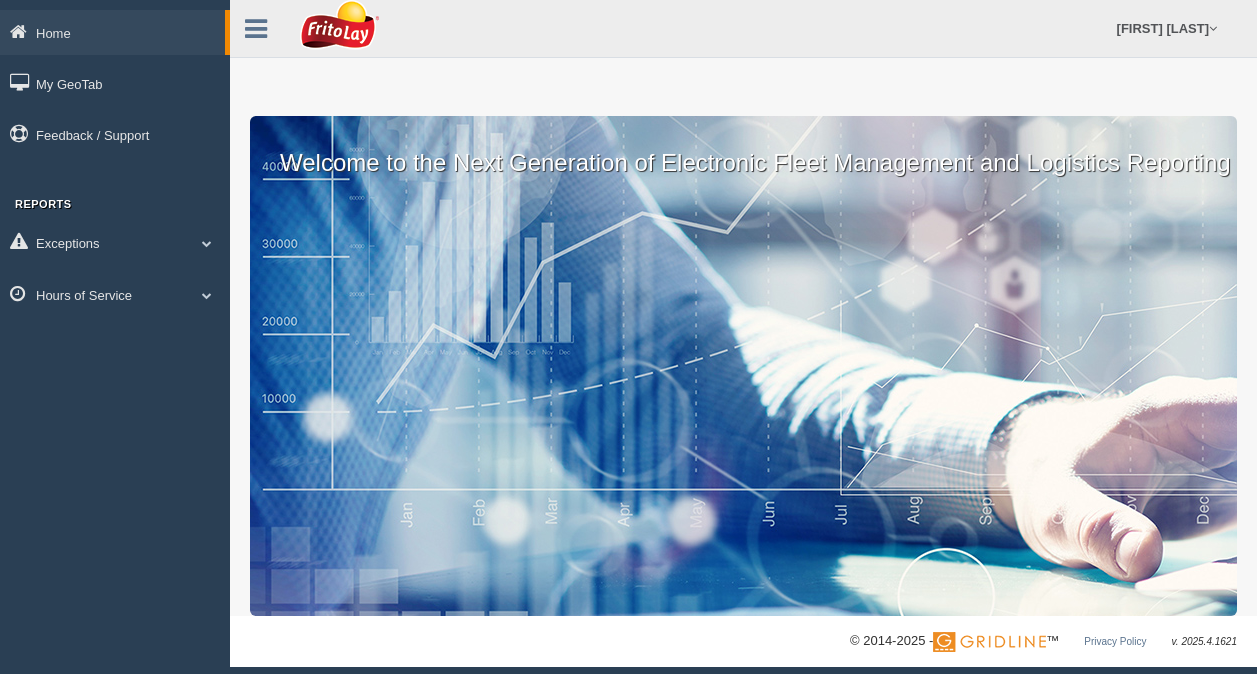 scroll, scrollTop: 0, scrollLeft: 0, axis: both 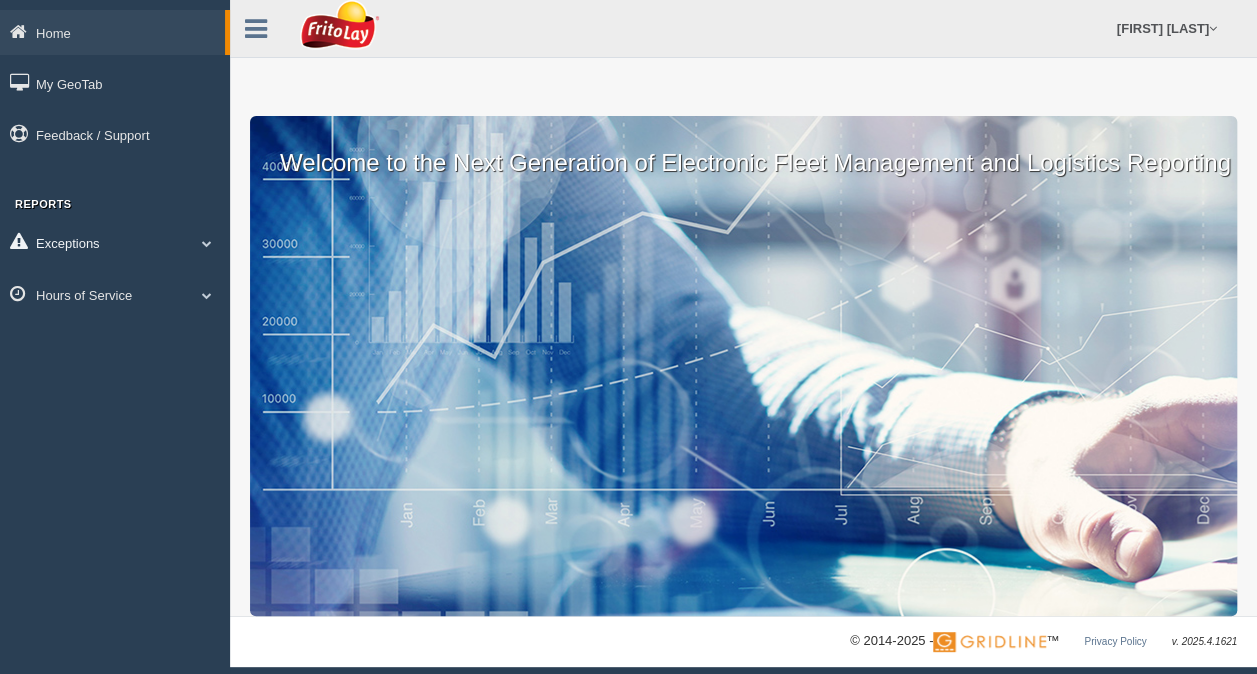 click at bounding box center (207, 243) 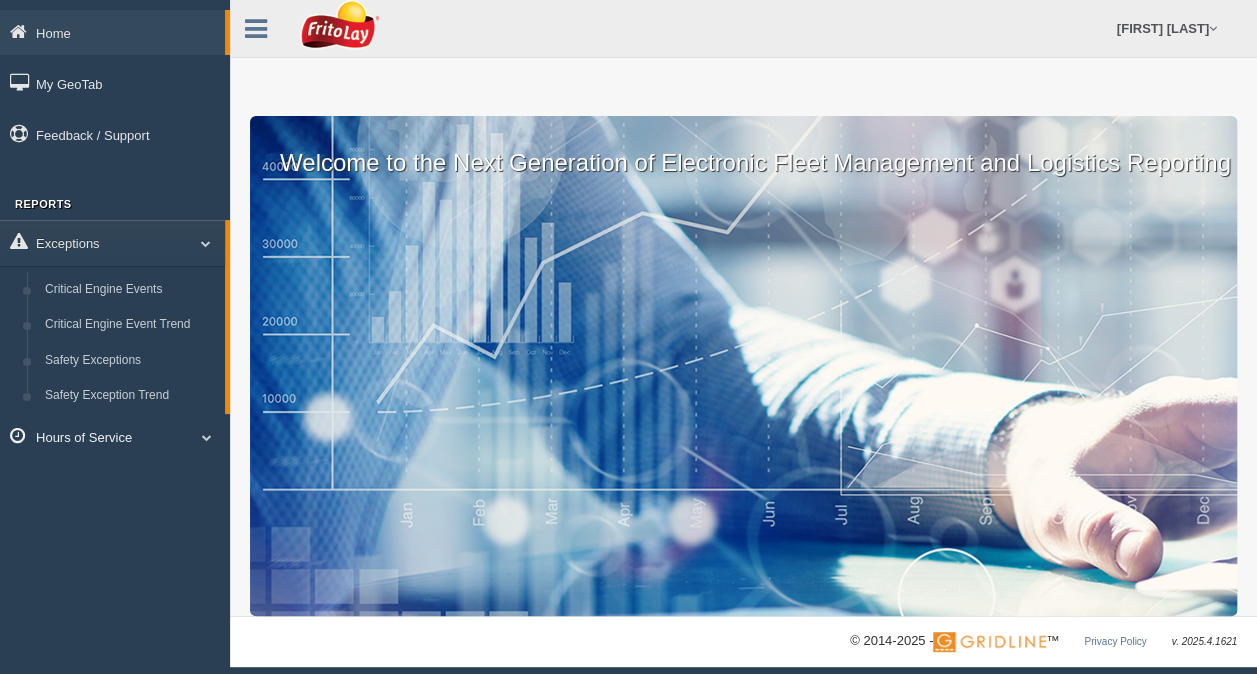 click at bounding box center [207, 437] 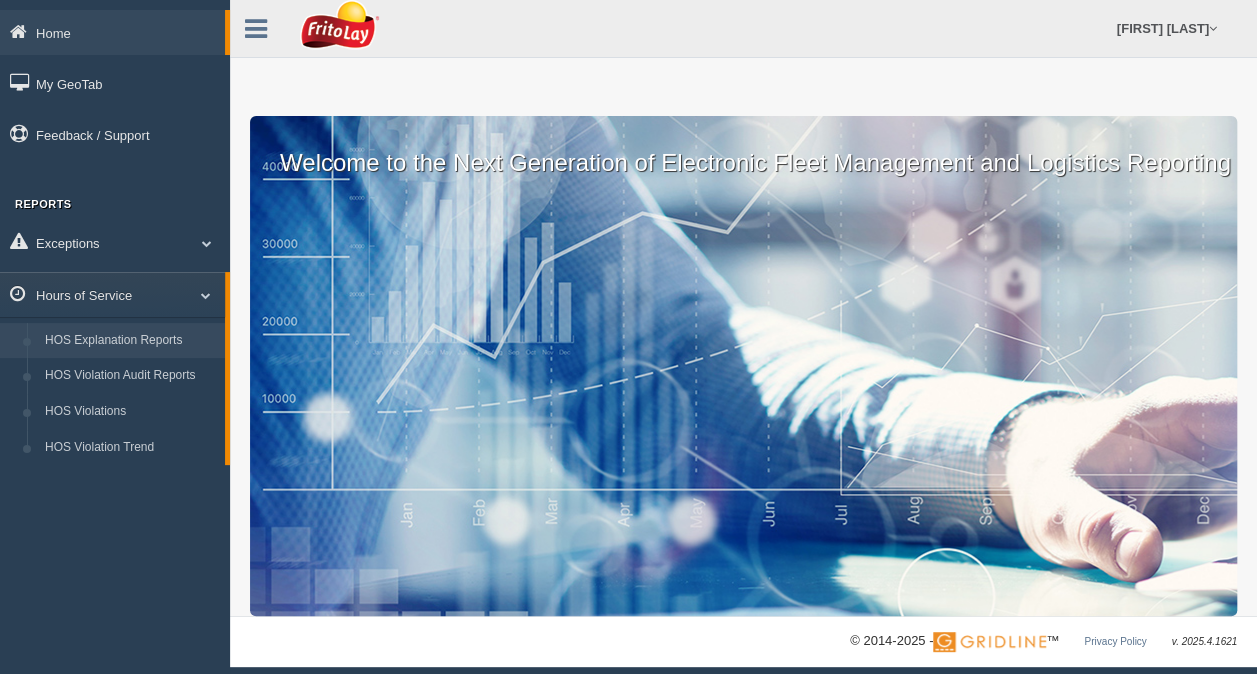 click on "HOS Explanation Reports" at bounding box center (130, 341) 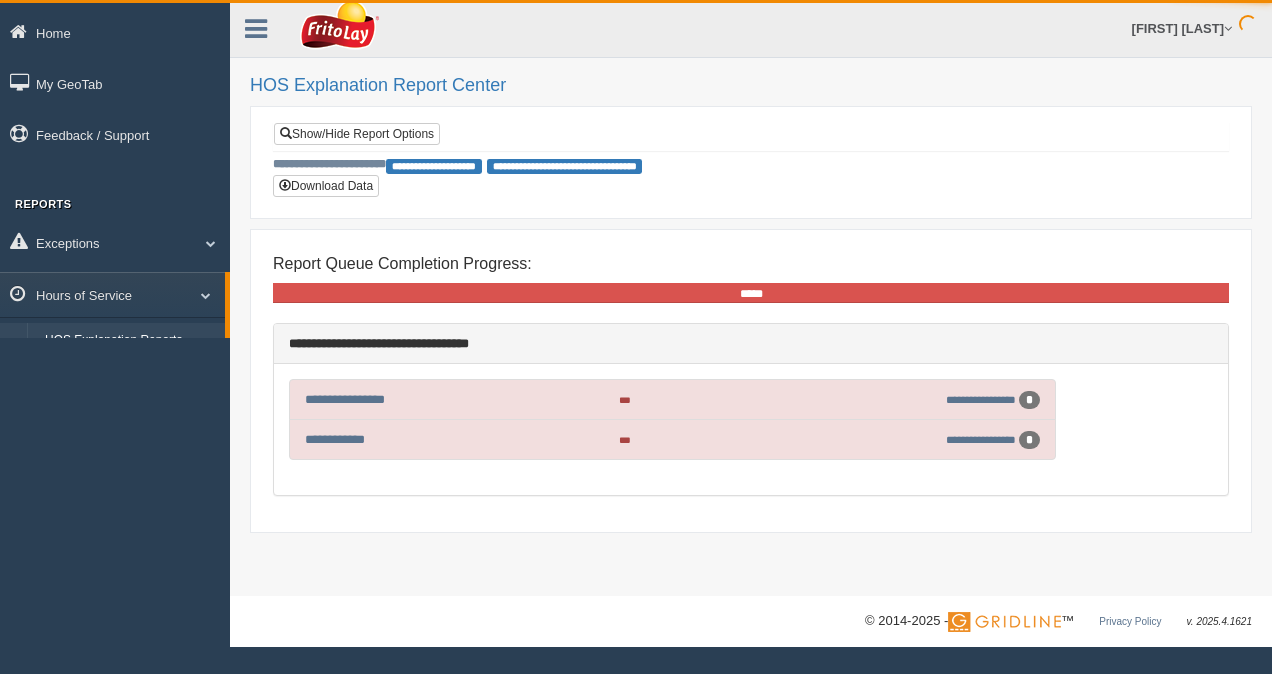 scroll, scrollTop: 0, scrollLeft: 0, axis: both 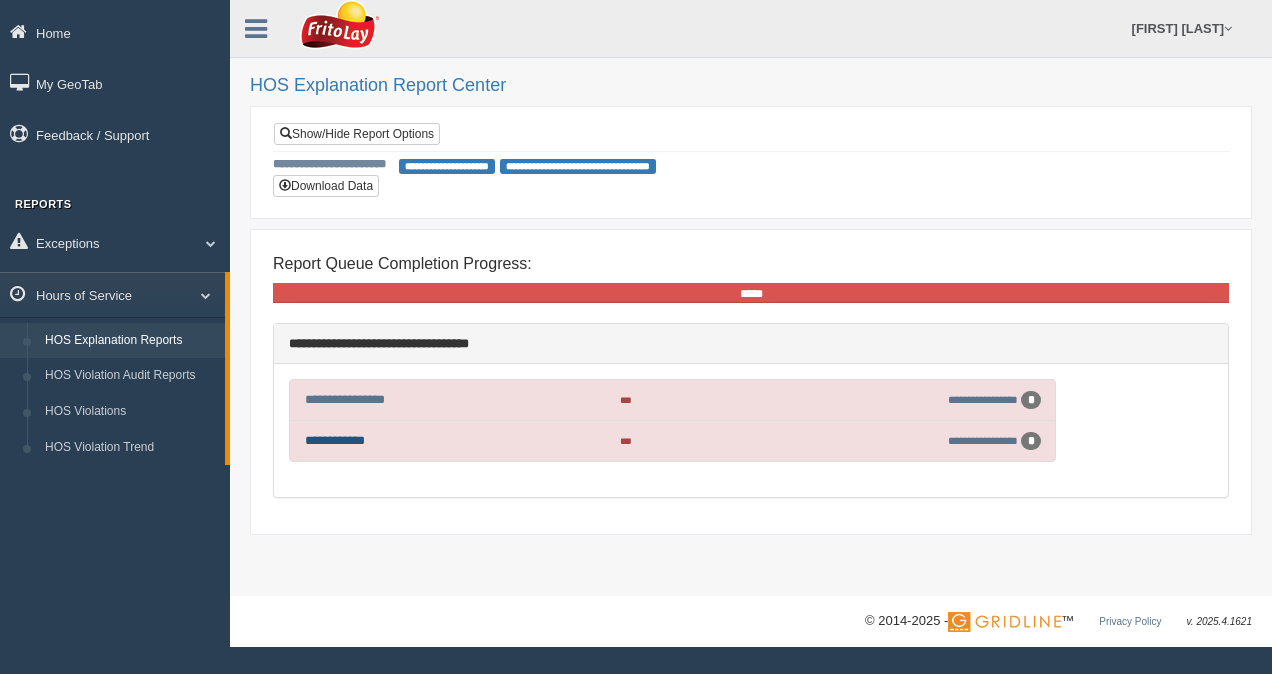 click on "**********" at bounding box center (335, 440) 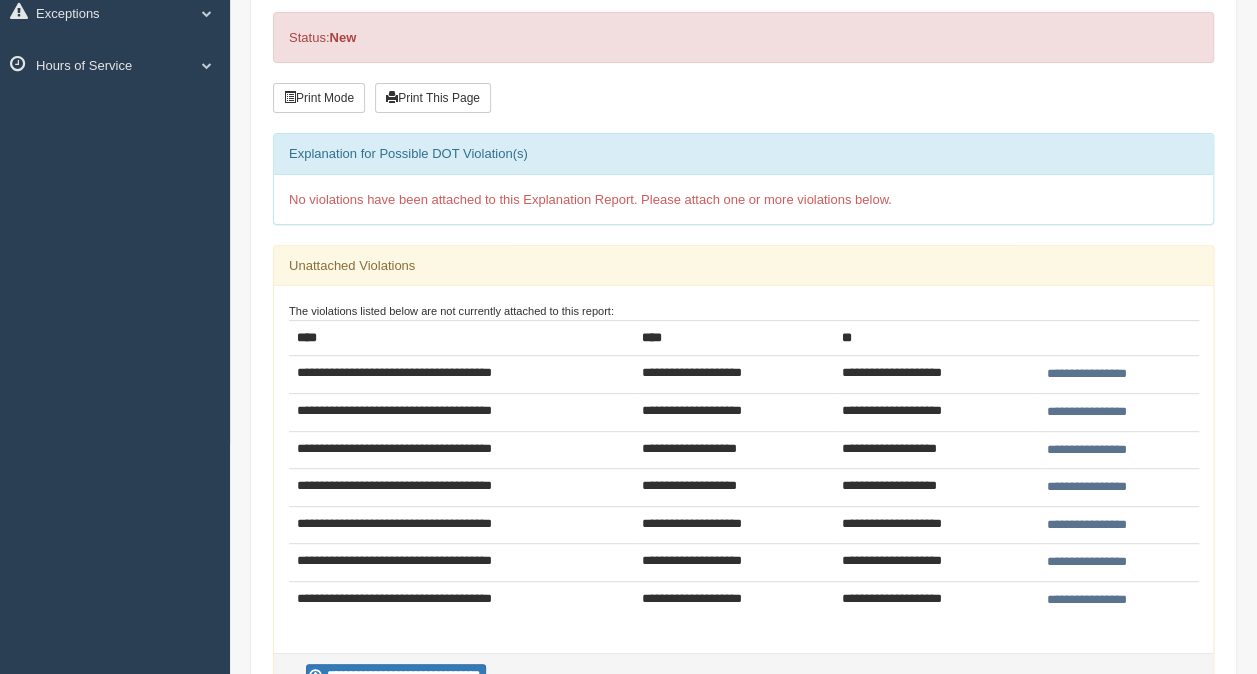 scroll, scrollTop: 231, scrollLeft: 0, axis: vertical 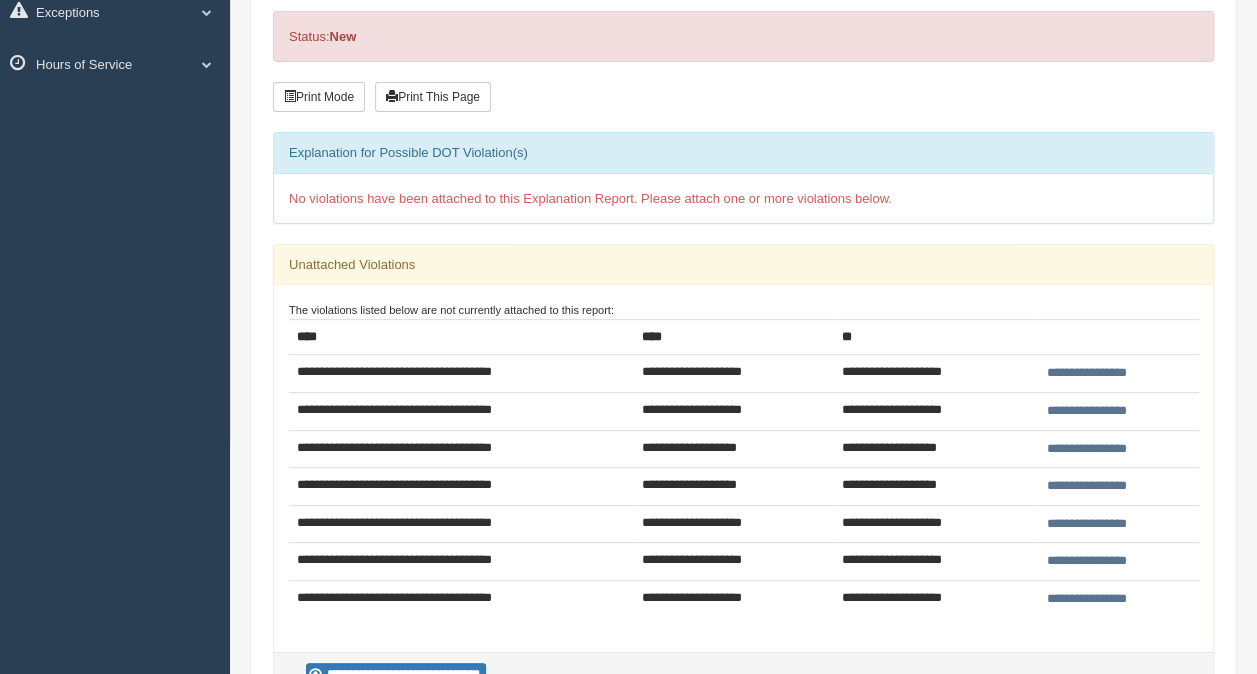 click on "**********" at bounding box center (1087, 411) 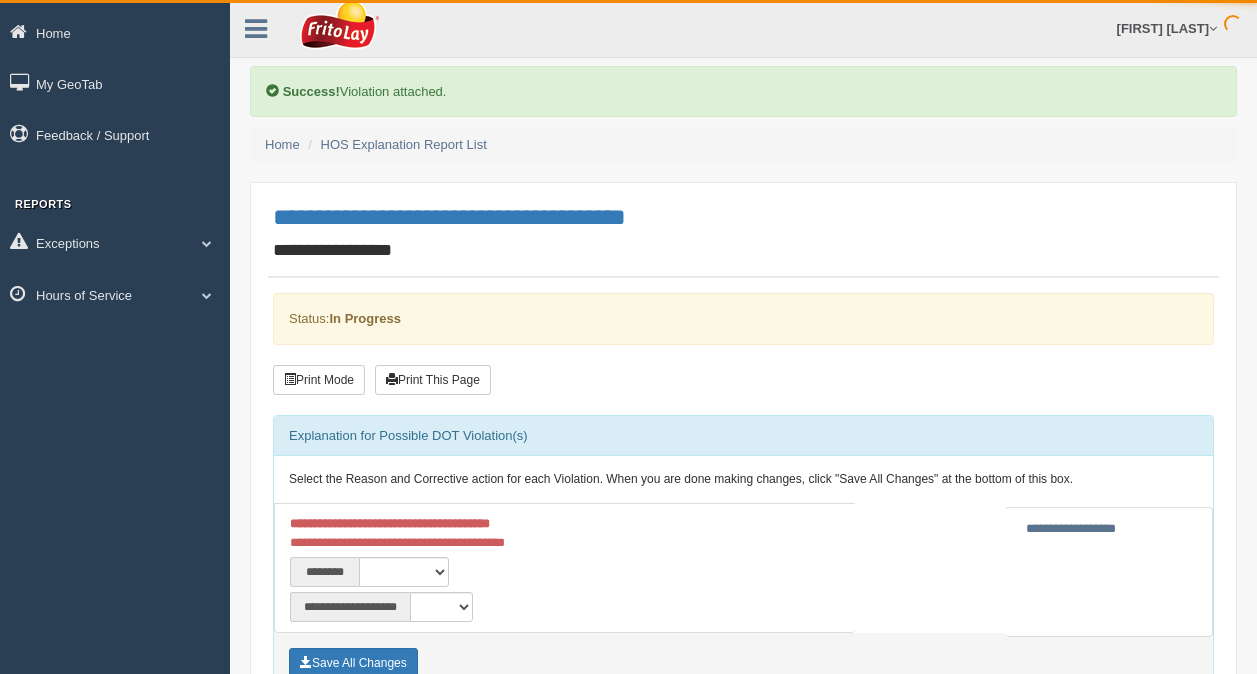 scroll, scrollTop: 0, scrollLeft: 0, axis: both 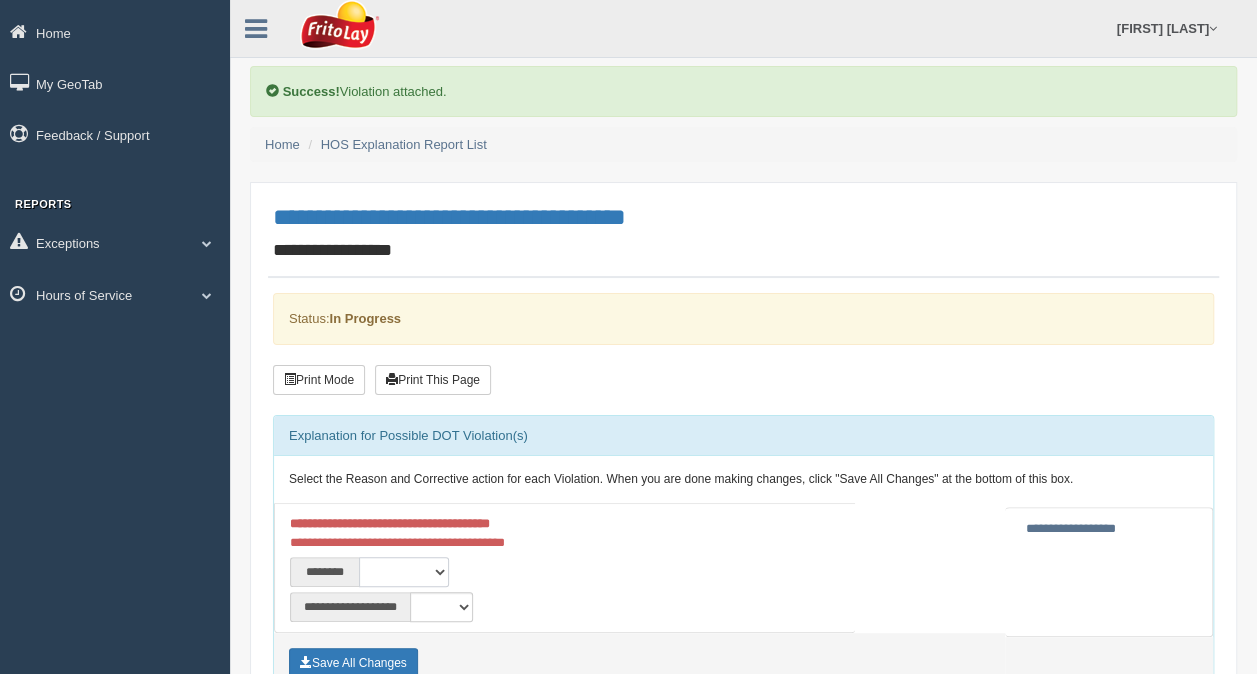 click on "**********" at bounding box center [404, 572] 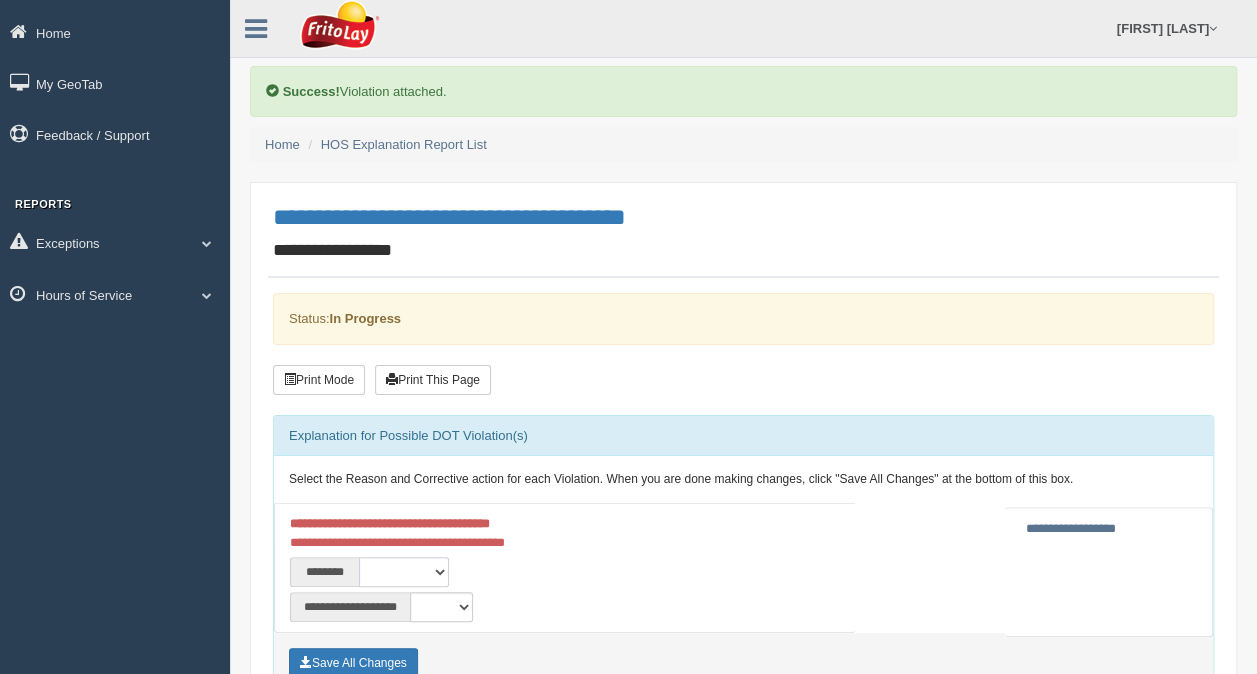 select on "****" 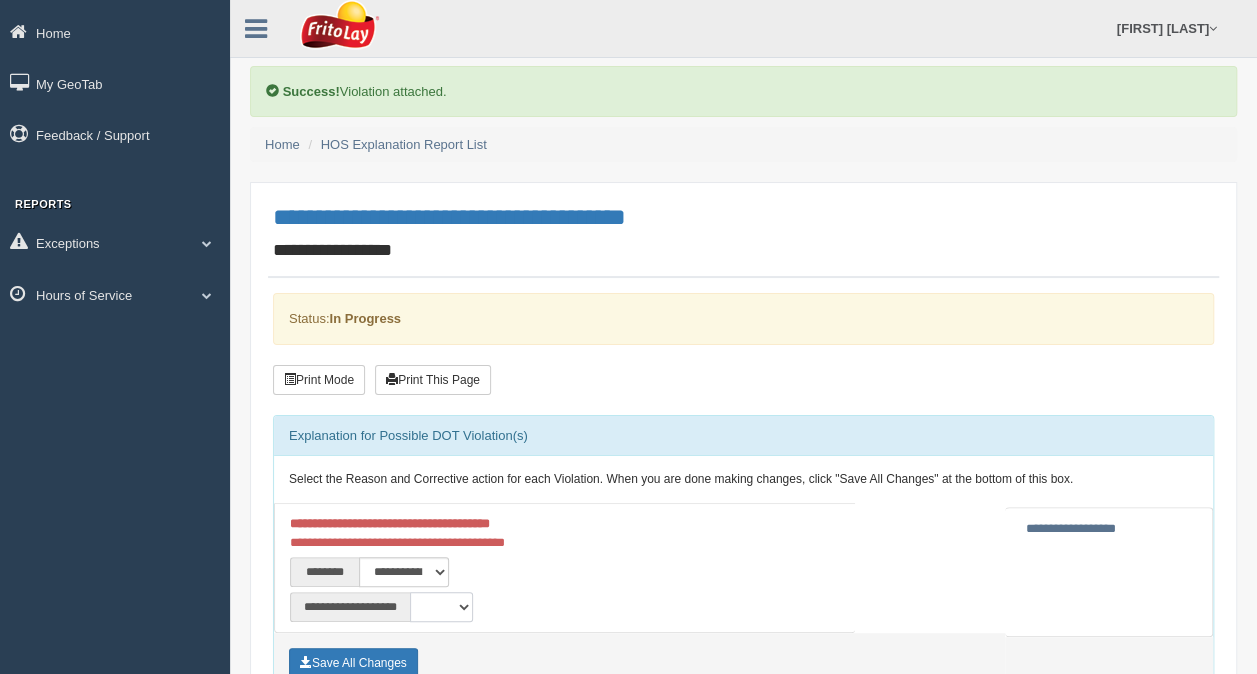 click on "**********" at bounding box center (441, 607) 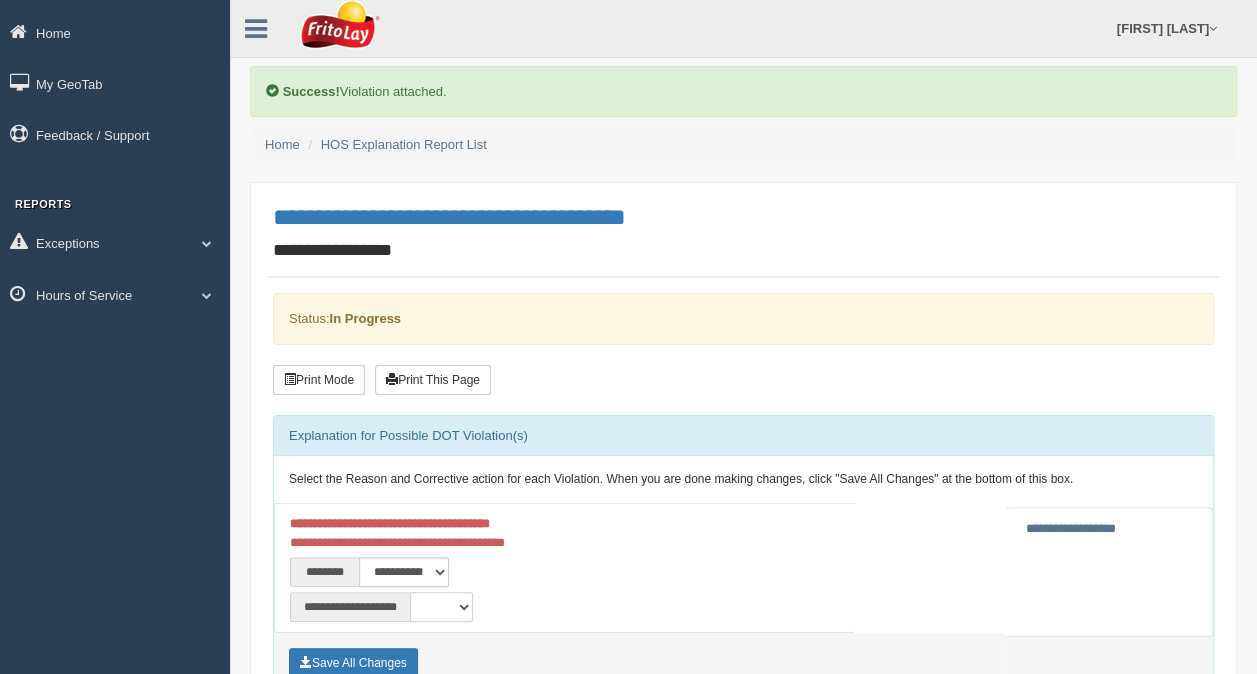 select on "**" 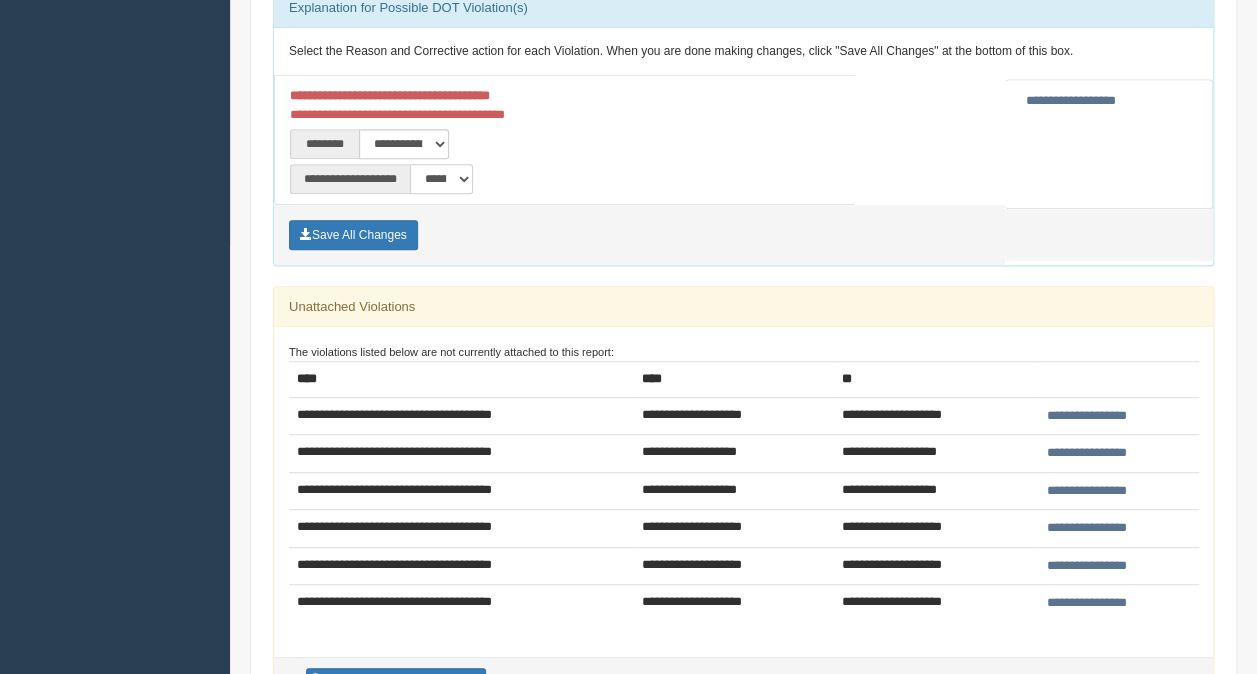 scroll, scrollTop: 429, scrollLeft: 0, axis: vertical 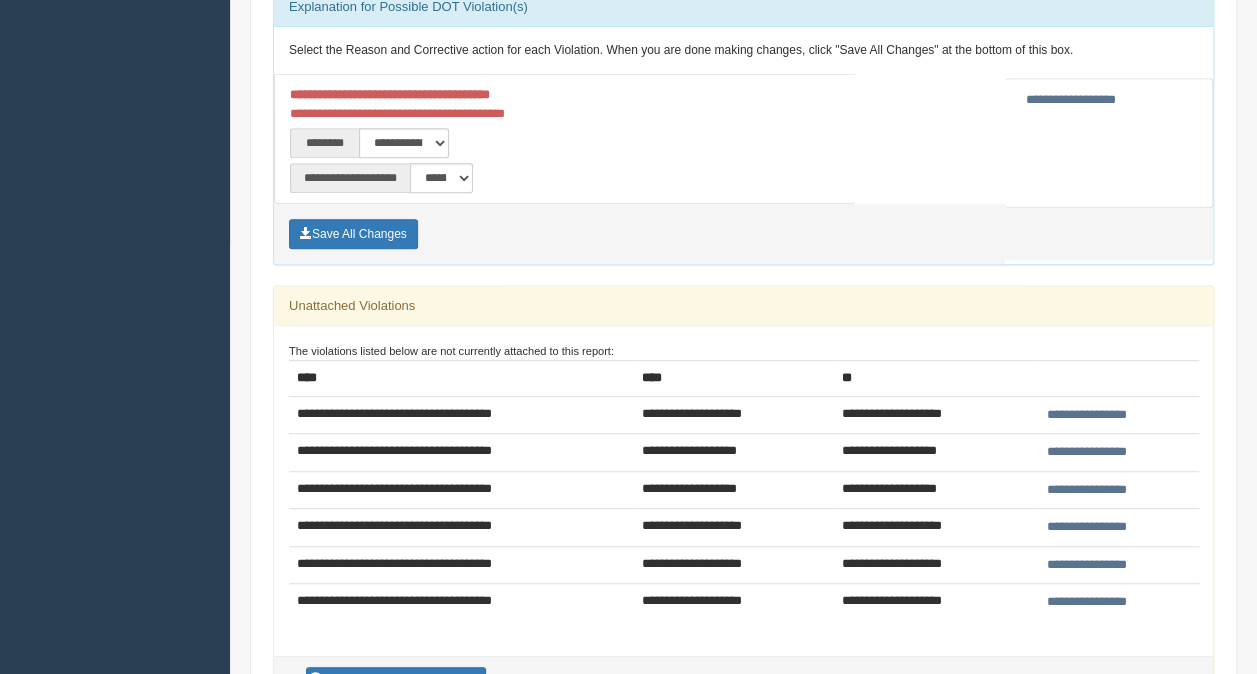 click on "**********" at bounding box center (1087, 527) 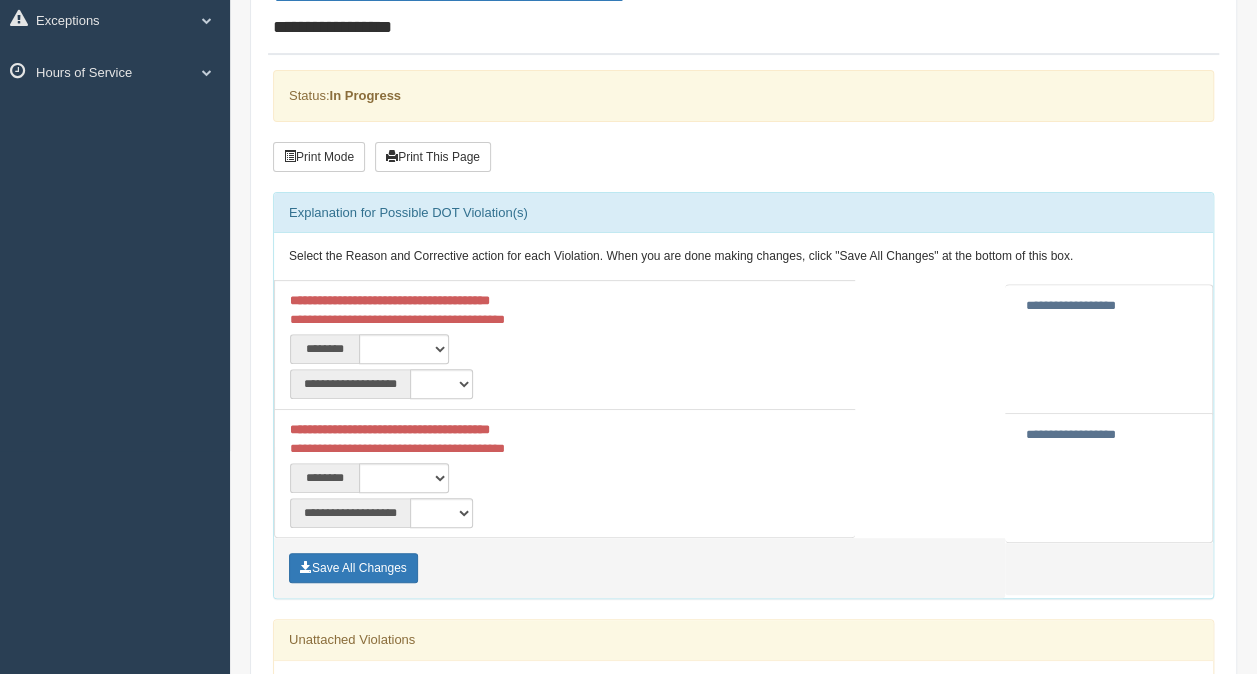 scroll, scrollTop: 224, scrollLeft: 0, axis: vertical 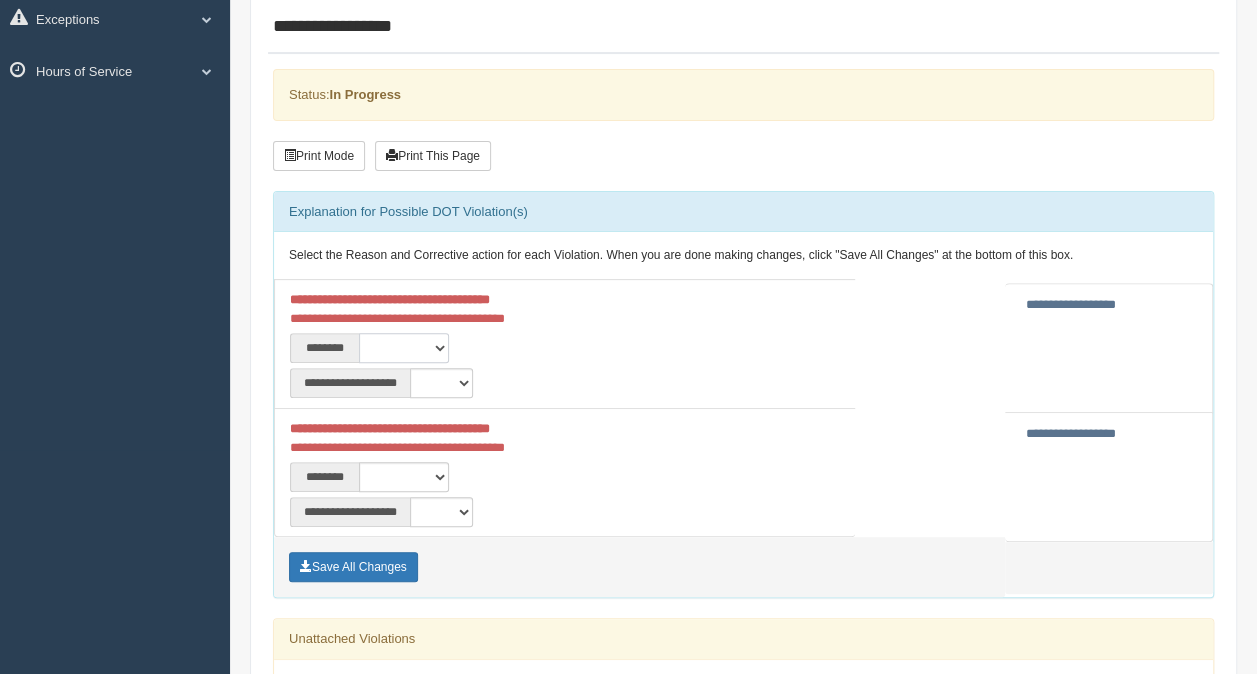 click on "**********" at bounding box center (404, 348) 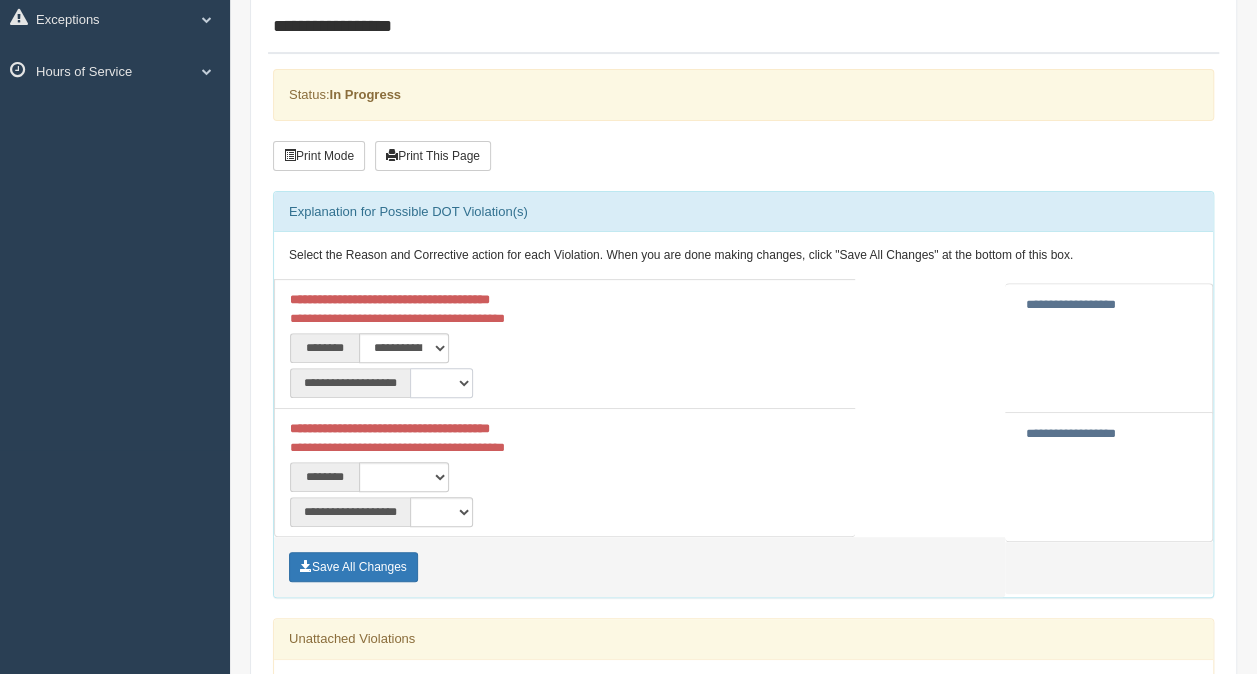 click on "**********" at bounding box center [441, 383] 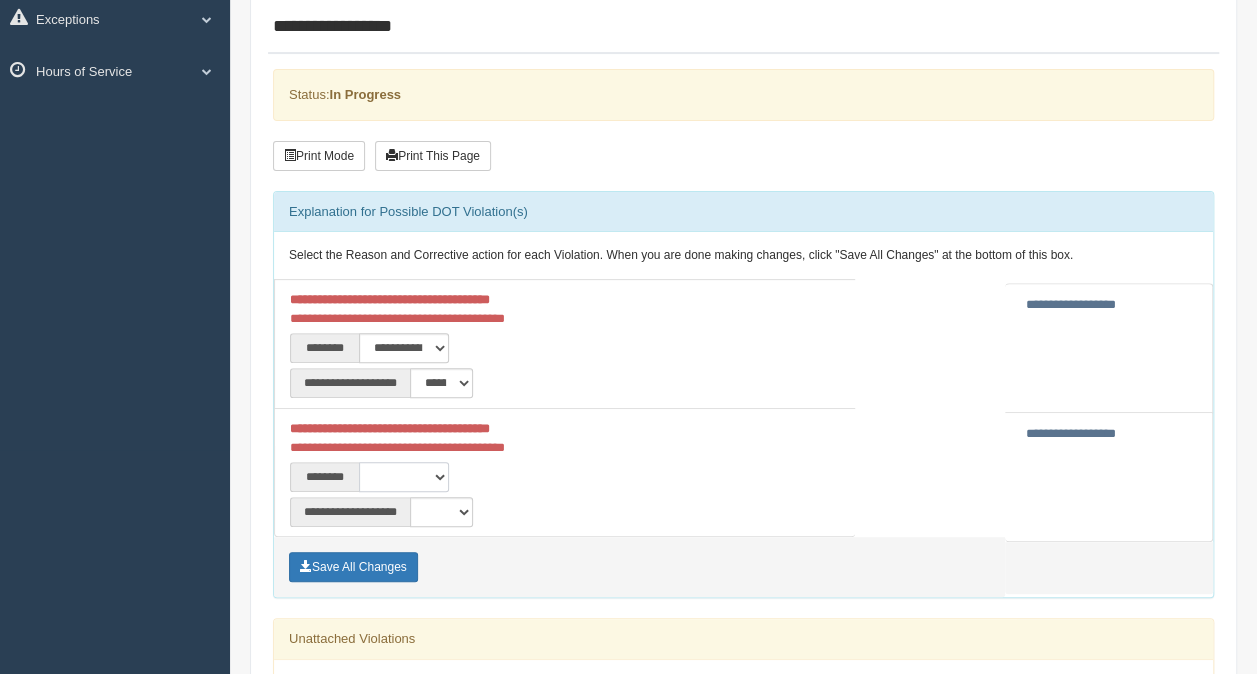 click on "**********" at bounding box center (404, 477) 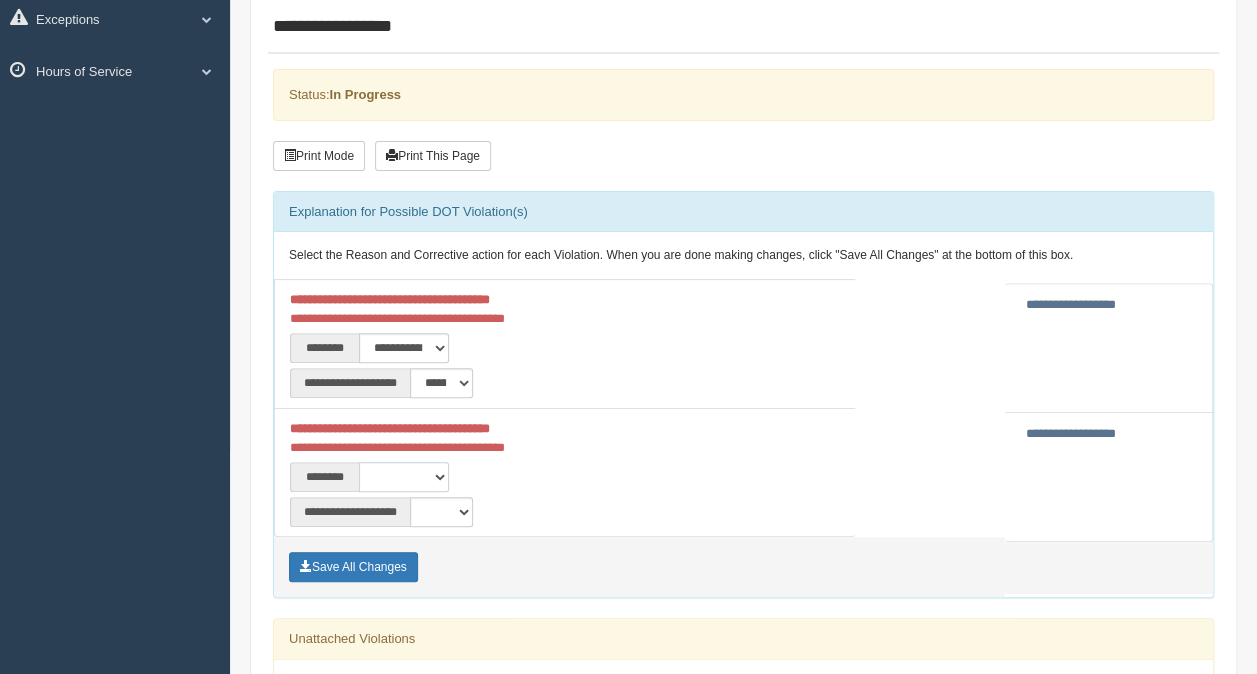 select on "****" 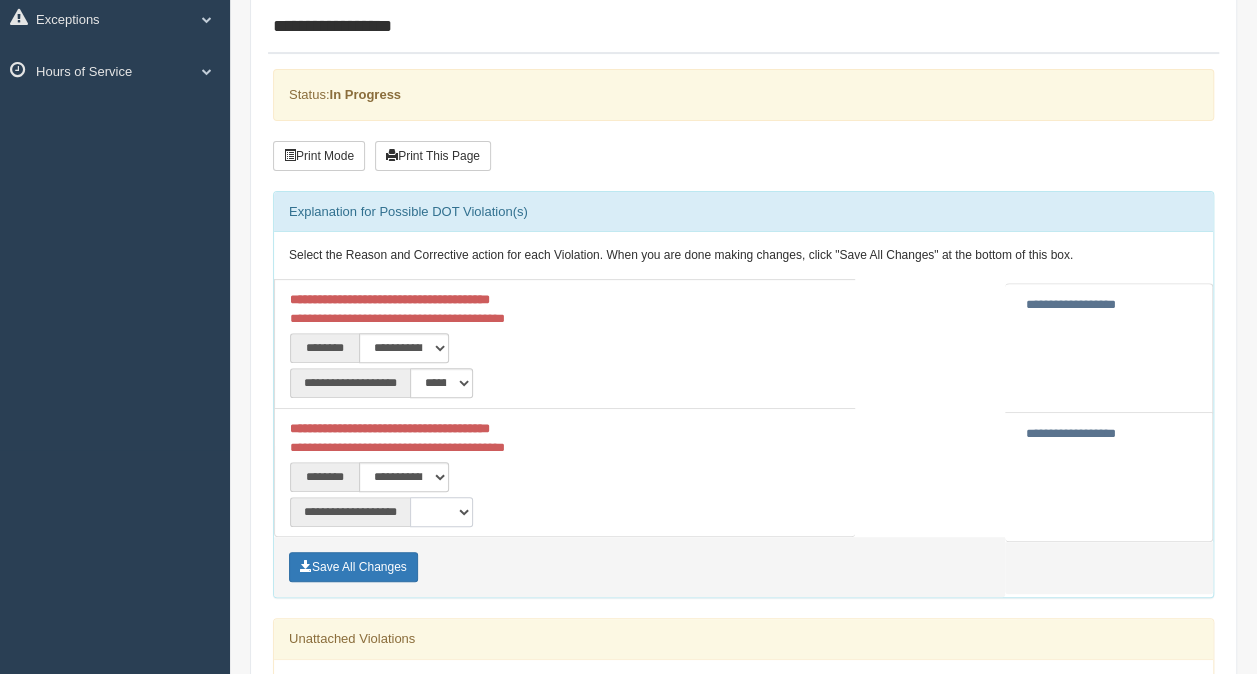 click on "**********" at bounding box center [441, 512] 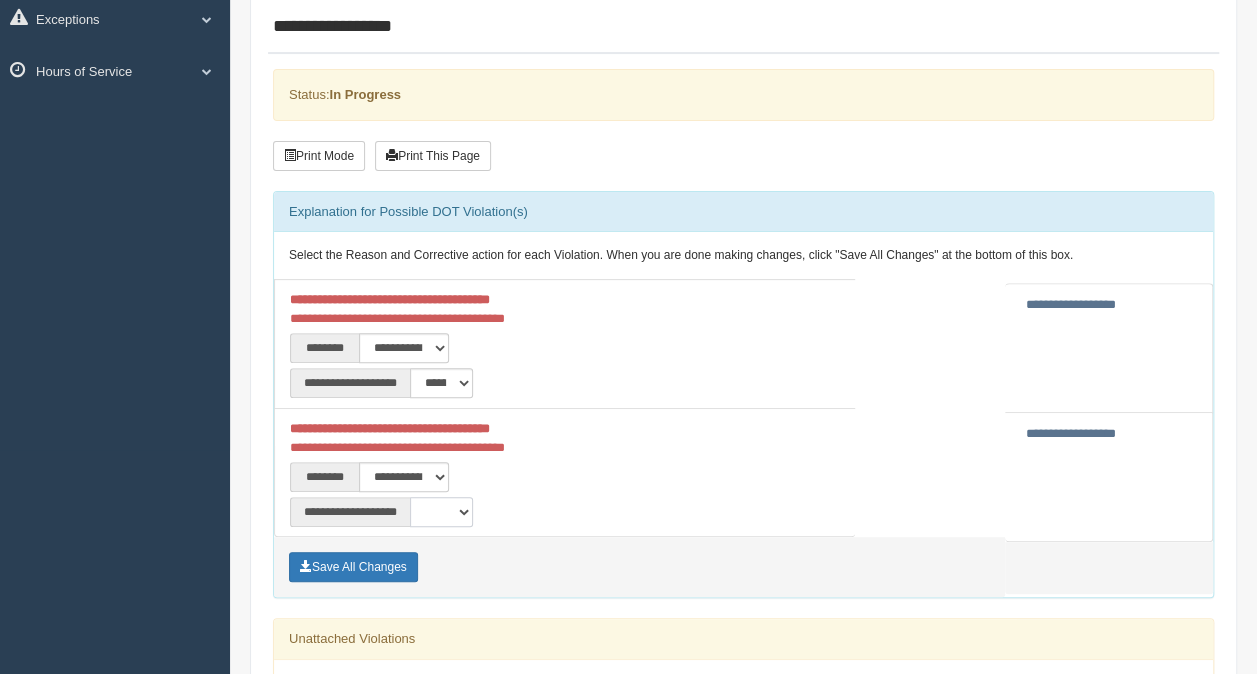 select on "**" 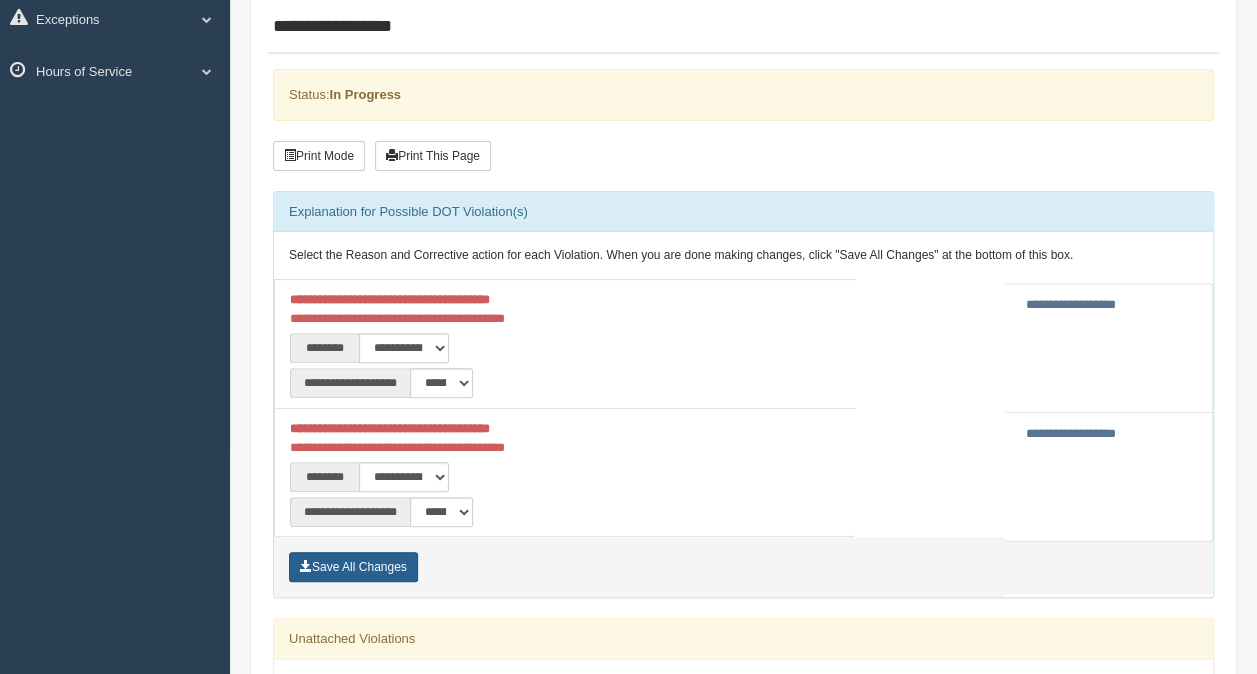 click on "Save All Changes" at bounding box center [353, 567] 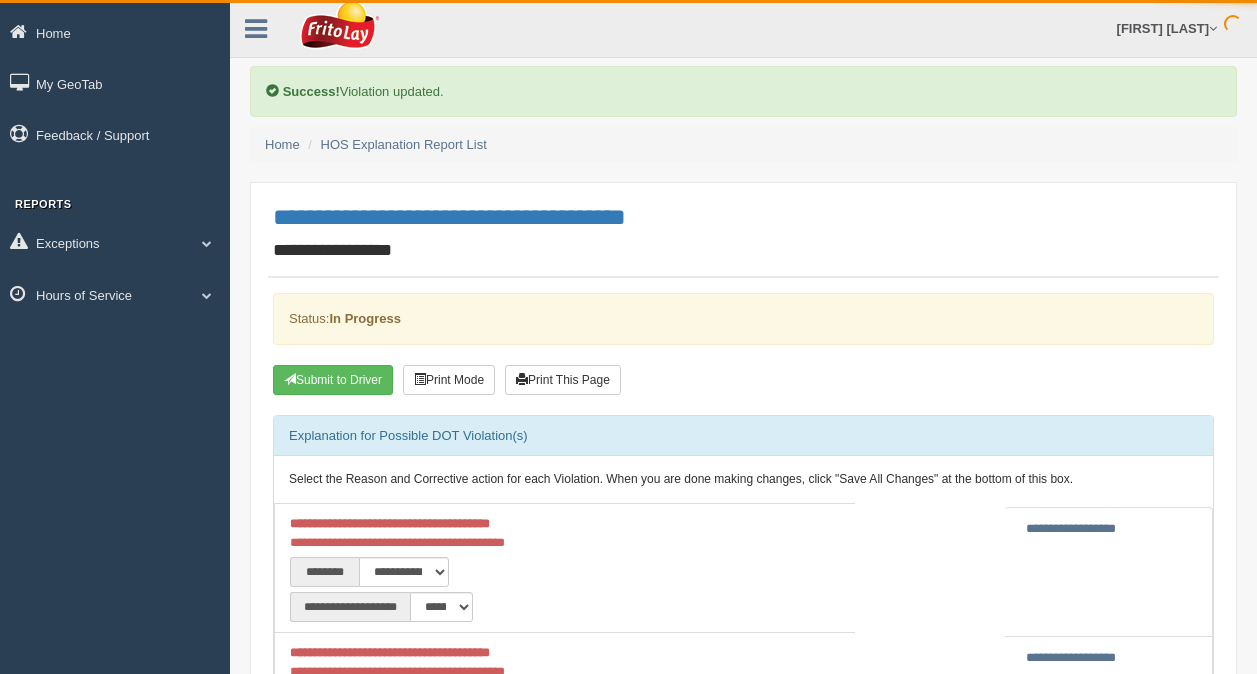 scroll, scrollTop: 0, scrollLeft: 0, axis: both 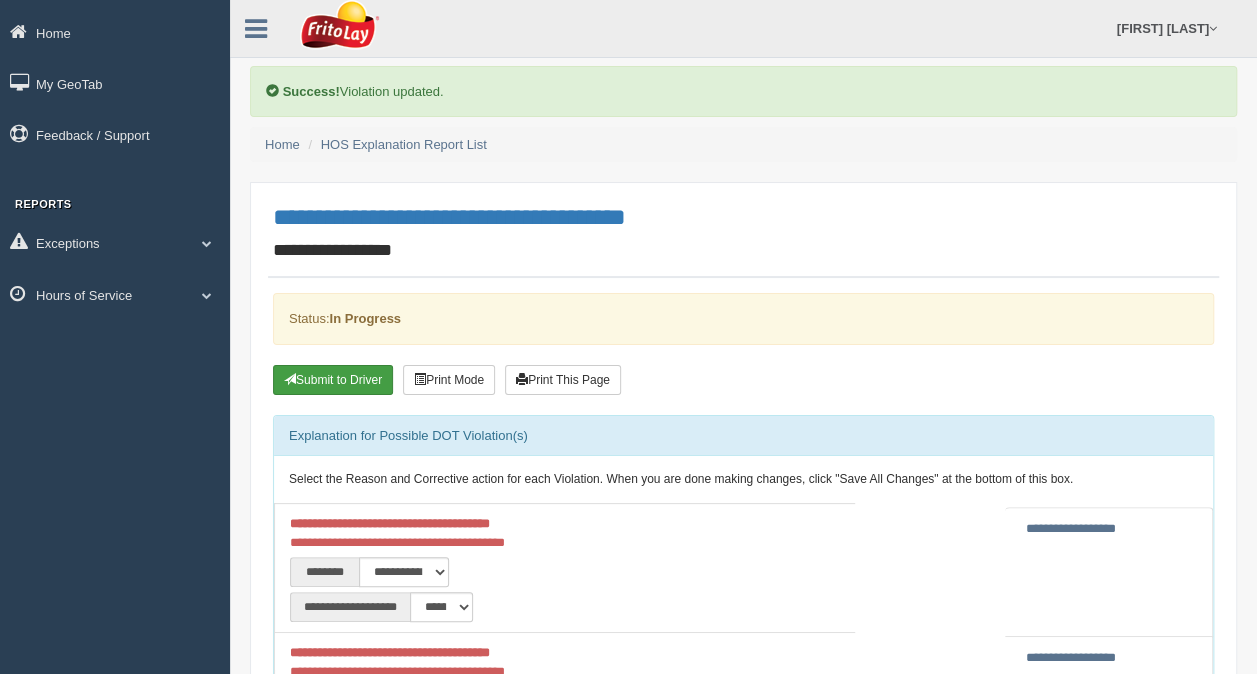 click on "Submit to Driver" at bounding box center (333, 380) 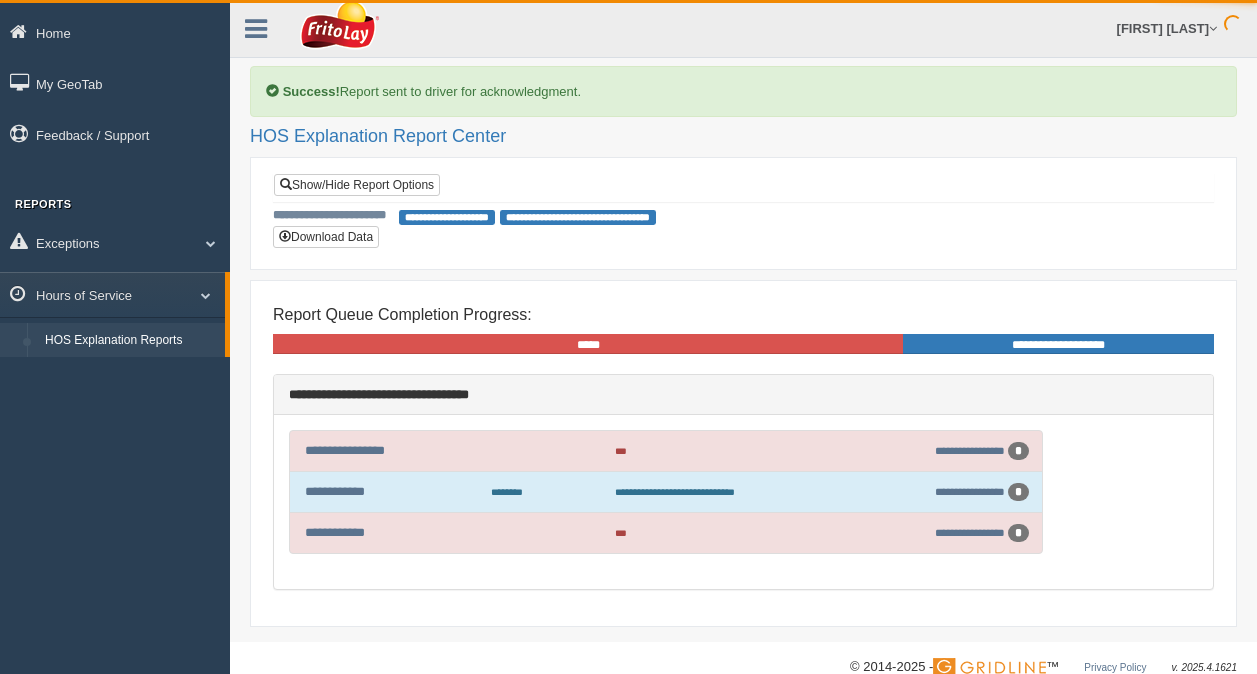 scroll, scrollTop: 0, scrollLeft: 0, axis: both 